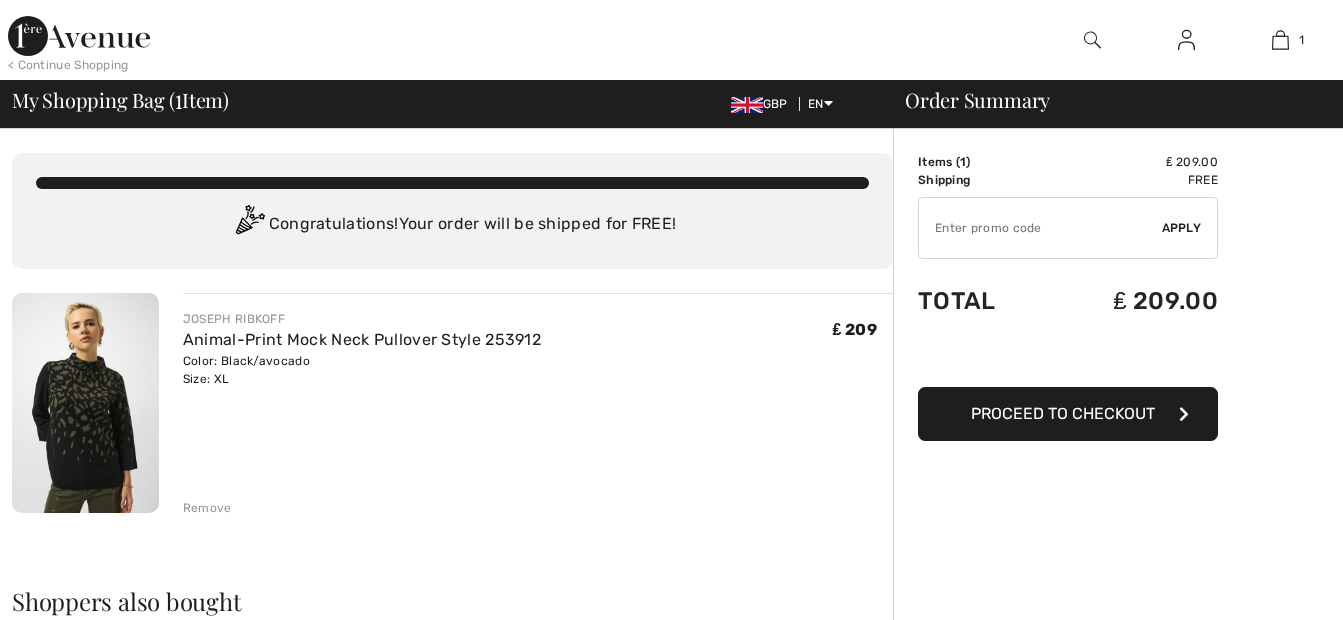 scroll, scrollTop: 0, scrollLeft: 0, axis: both 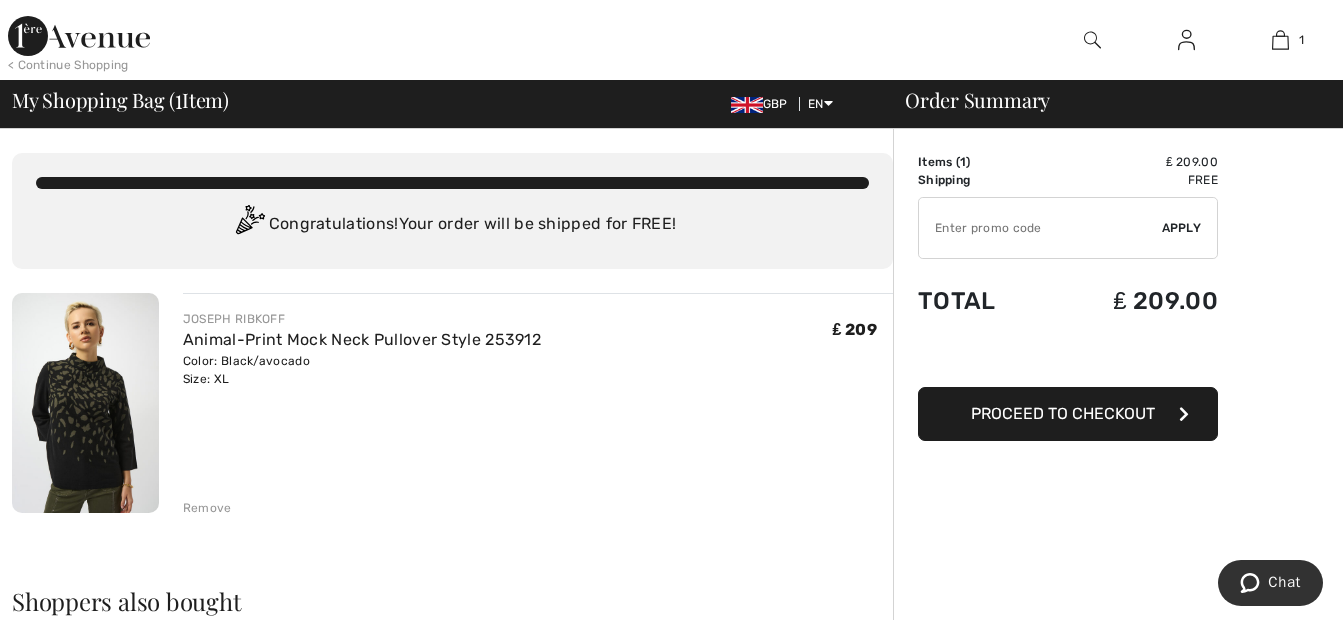 click at bounding box center [671, 1330] 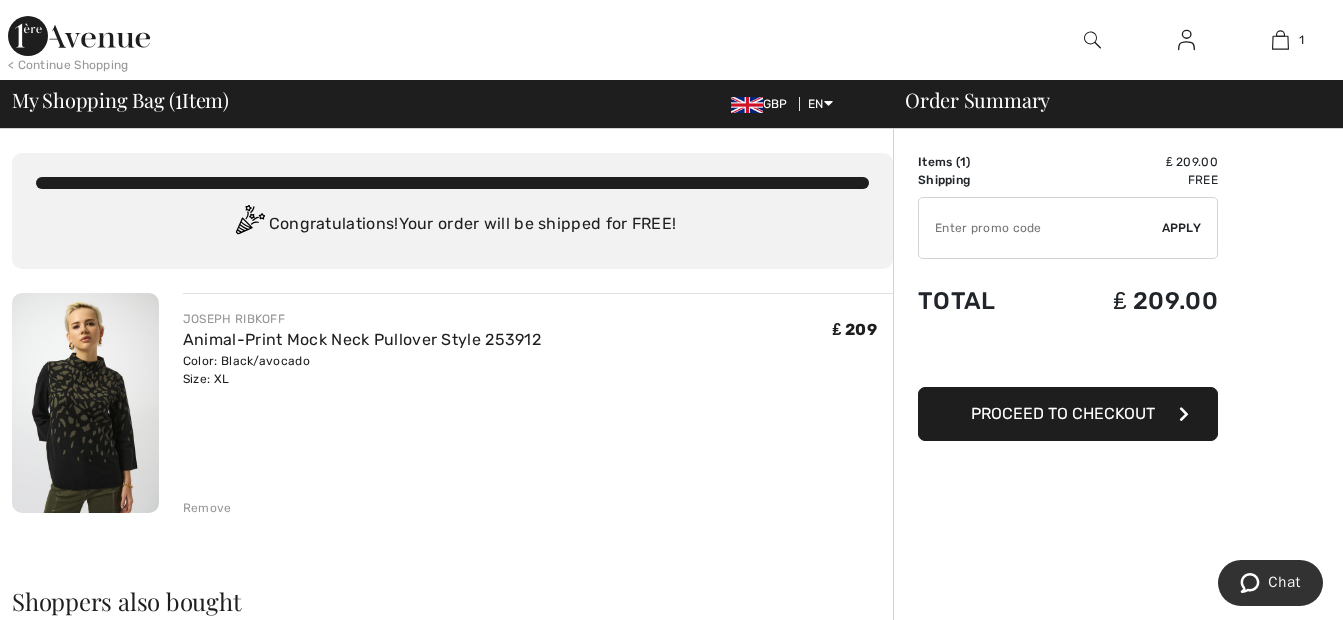 type on "NEW15" 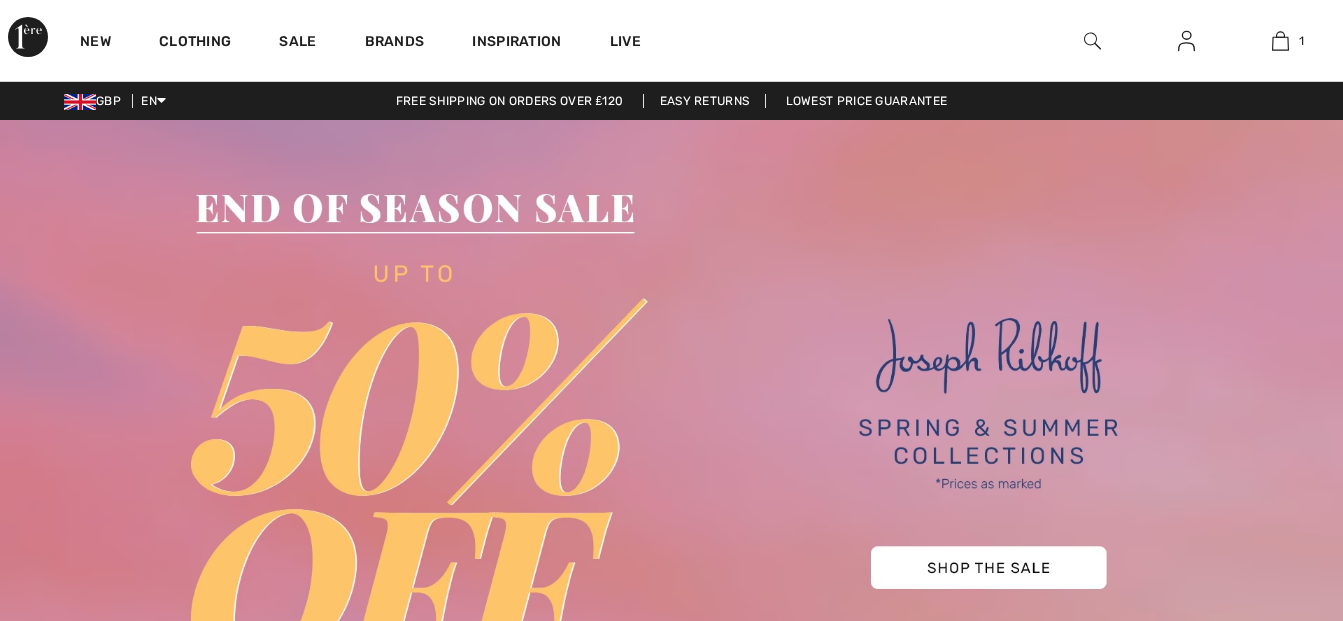 scroll, scrollTop: 0, scrollLeft: 0, axis: both 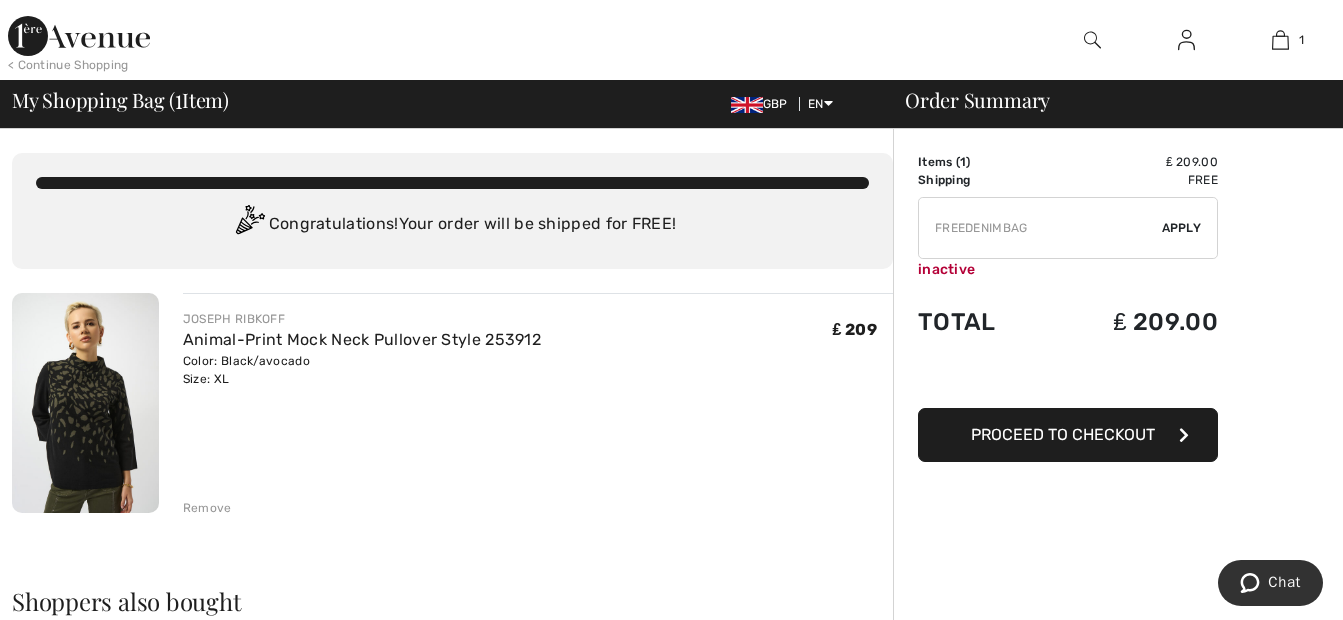 type on "MAMA" 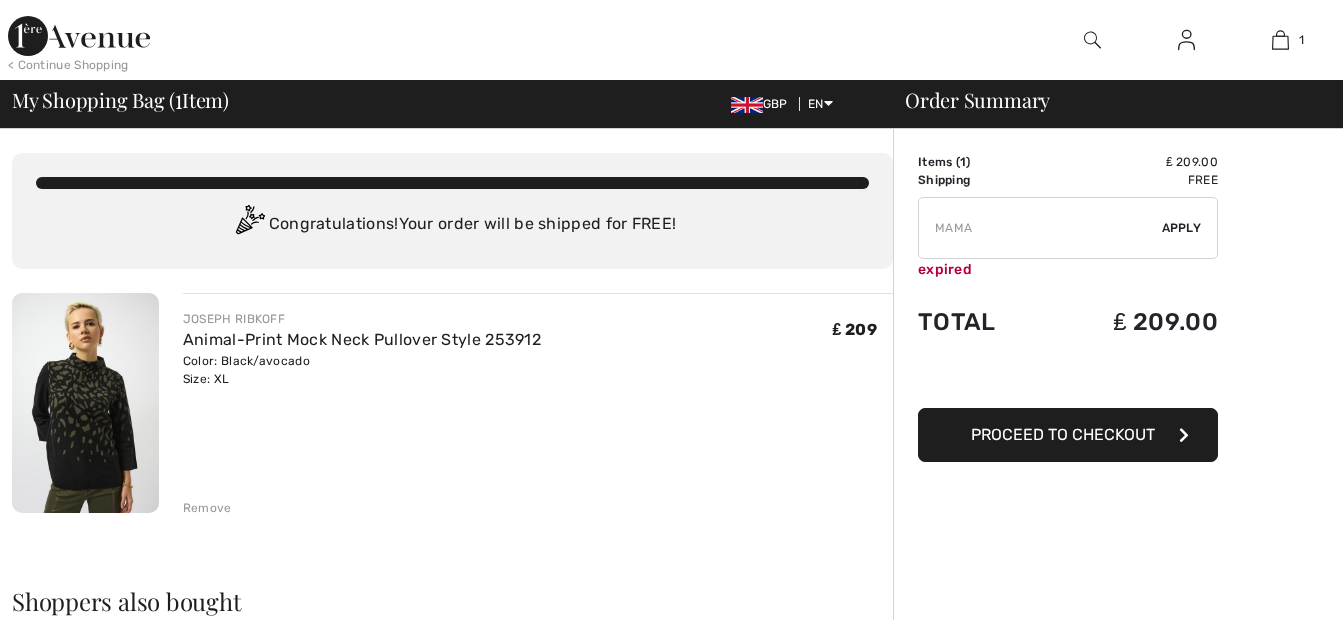 scroll, scrollTop: 0, scrollLeft: 0, axis: both 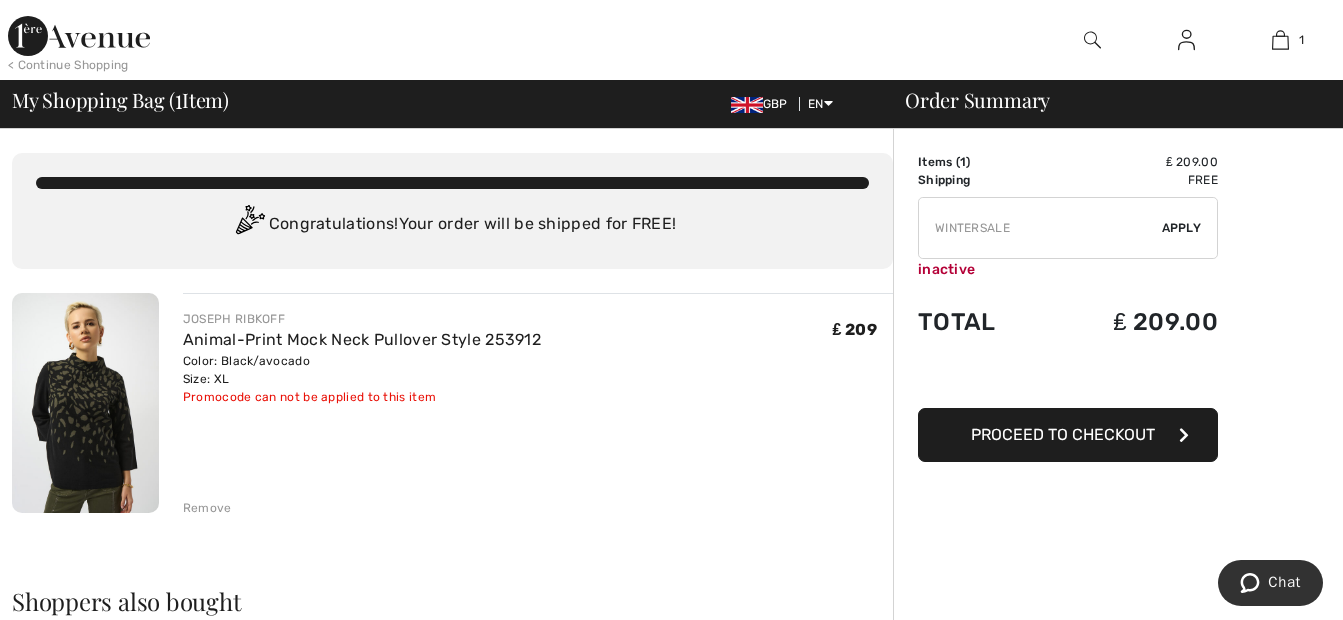 type on "FREEWALLET" 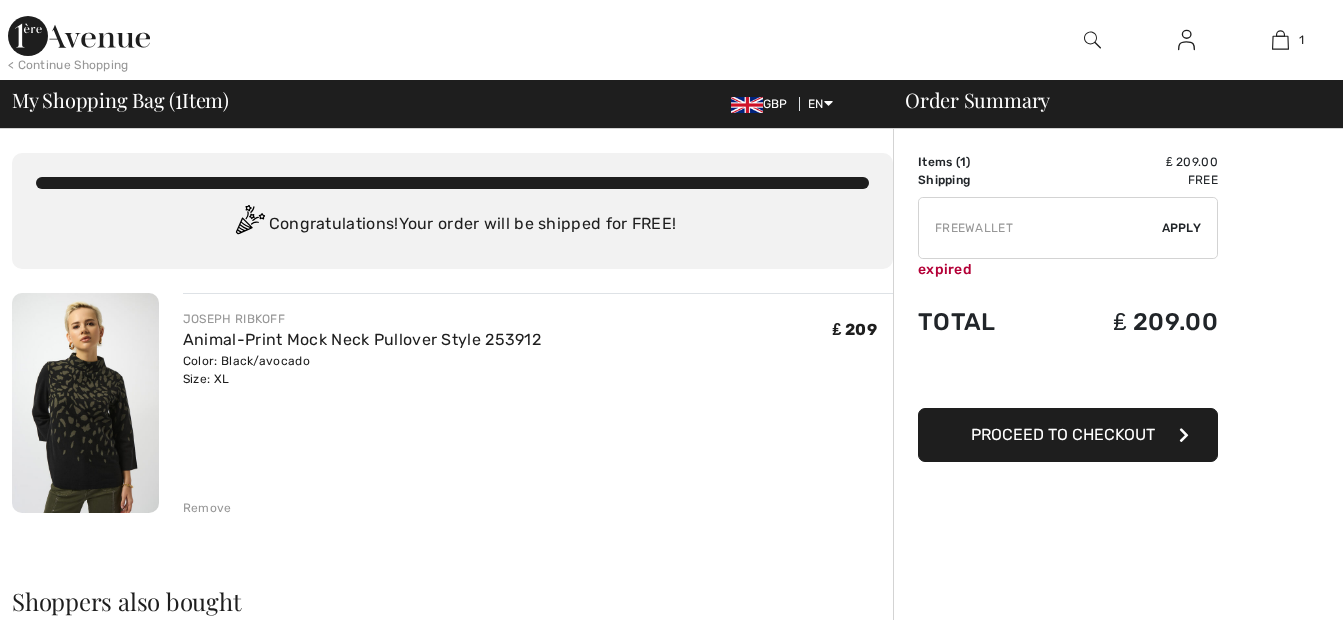 scroll, scrollTop: 0, scrollLeft: 0, axis: both 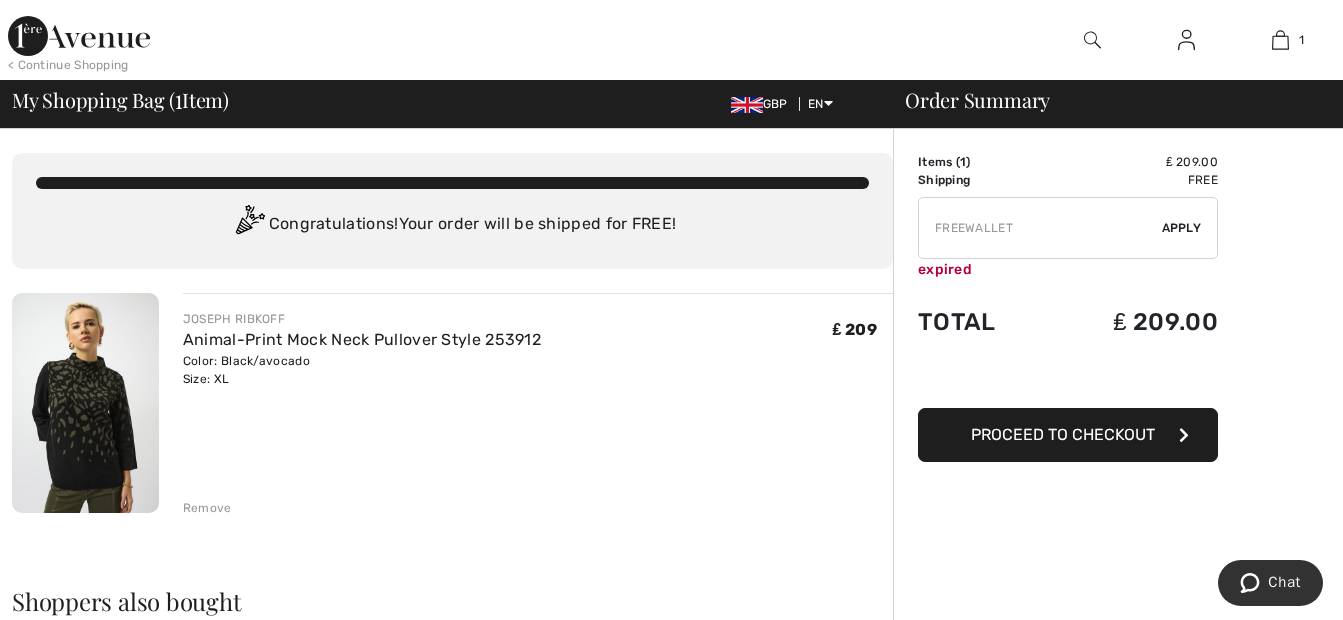 type on "FREEGIFT" 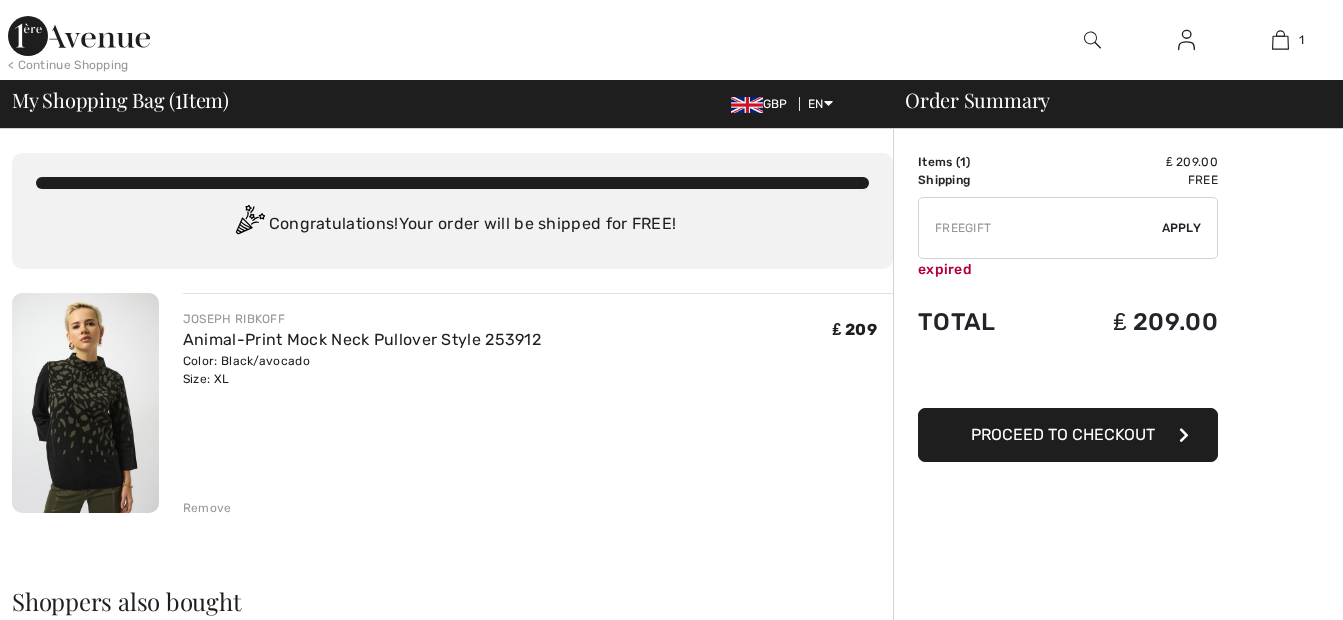 scroll, scrollTop: 0, scrollLeft: 0, axis: both 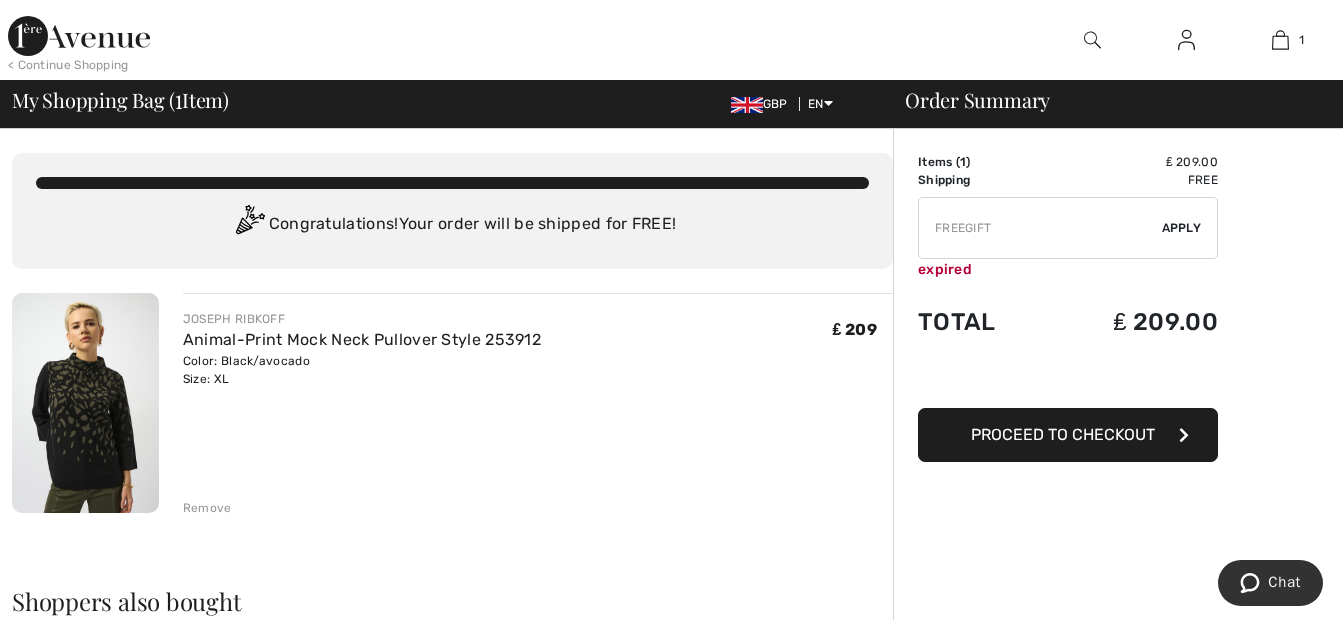 type on "PANTSVIP" 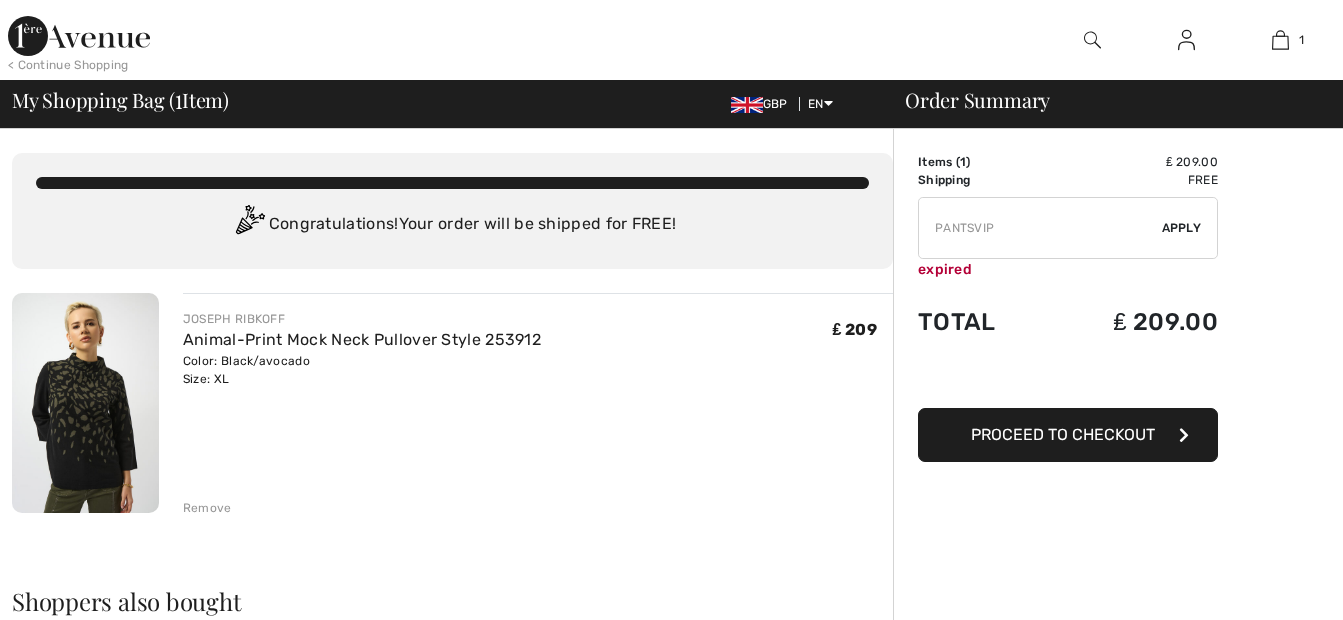 scroll, scrollTop: 0, scrollLeft: 0, axis: both 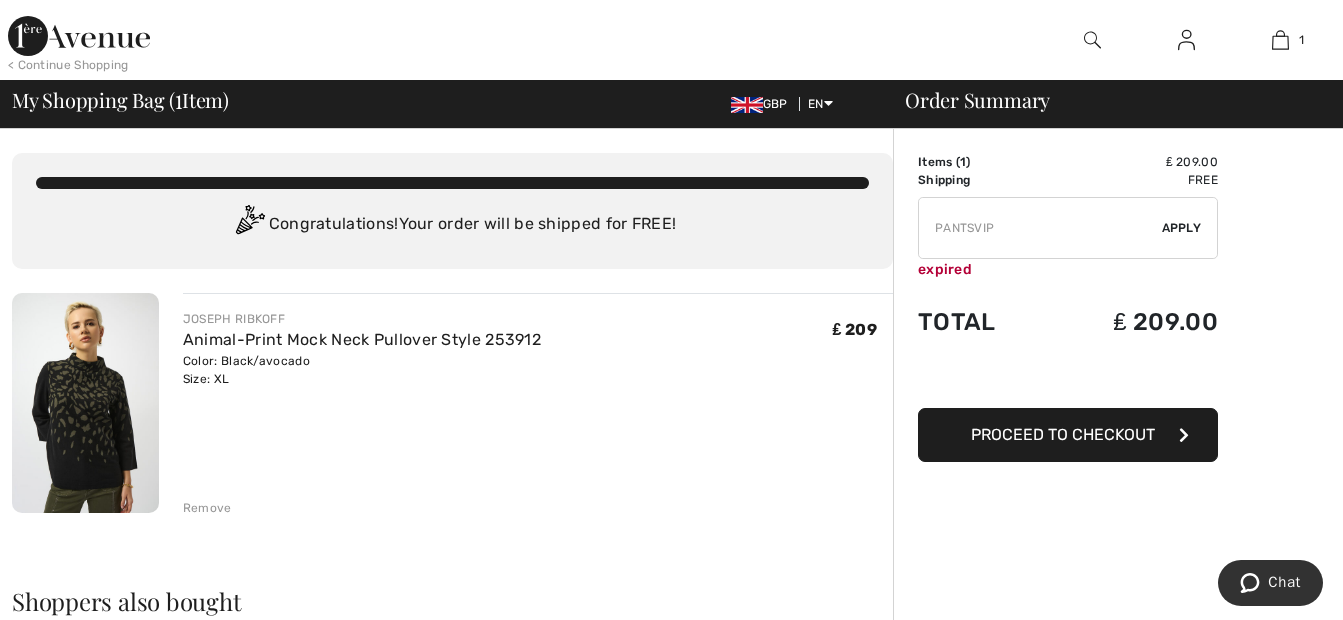 type on "FREEPANT" 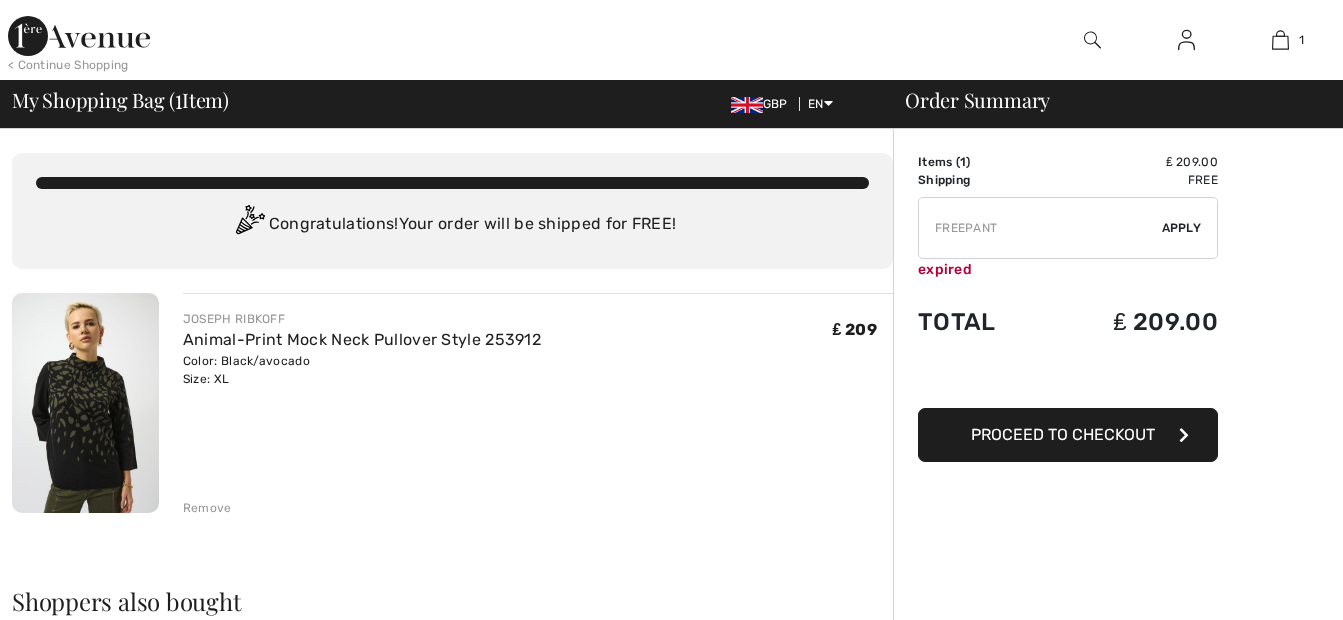 scroll, scrollTop: 0, scrollLeft: 0, axis: both 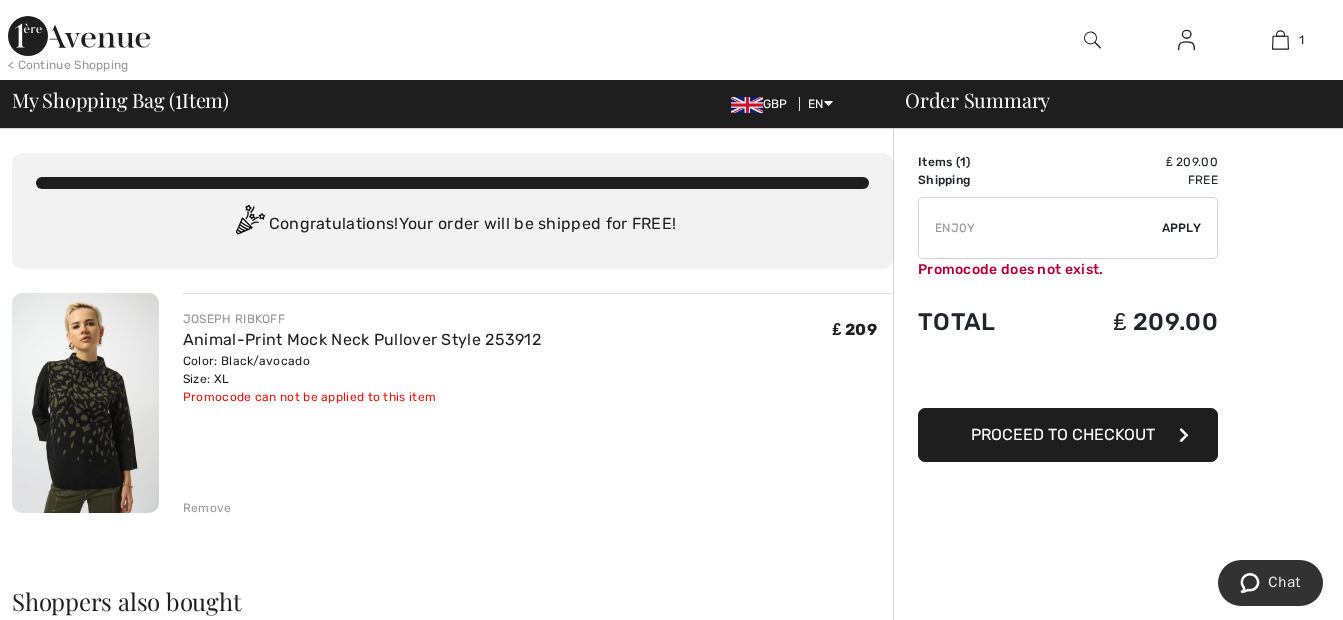 type on "LIVE10" 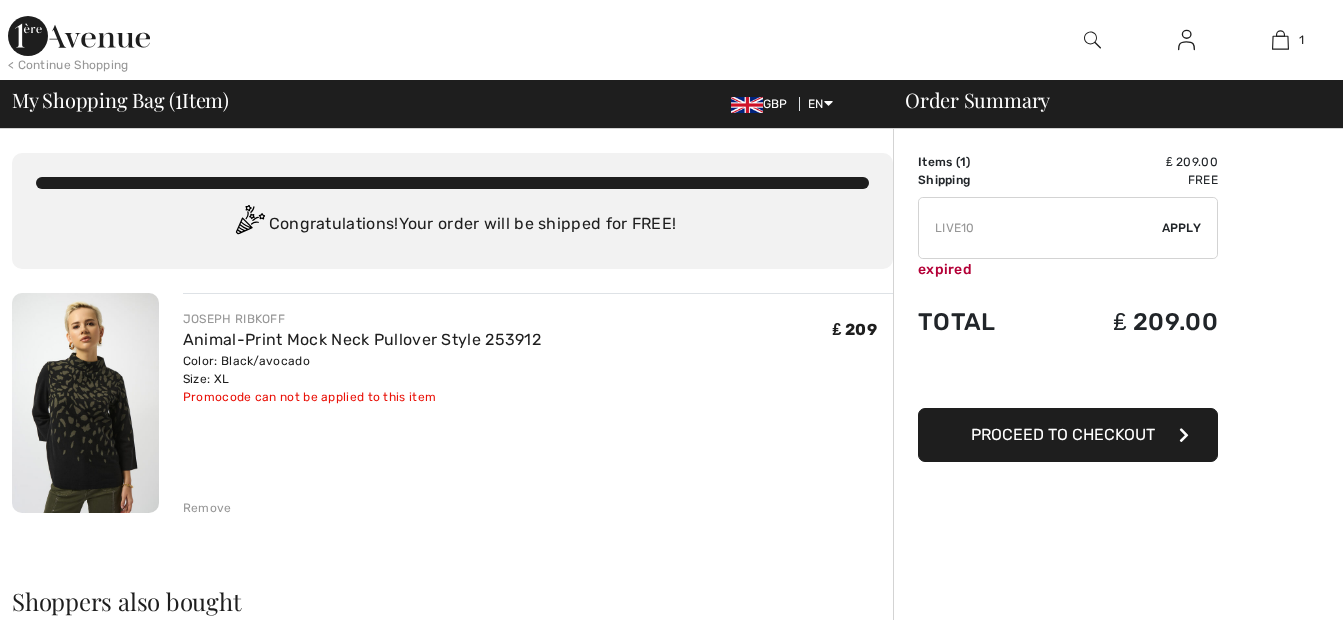 scroll, scrollTop: 0, scrollLeft: 0, axis: both 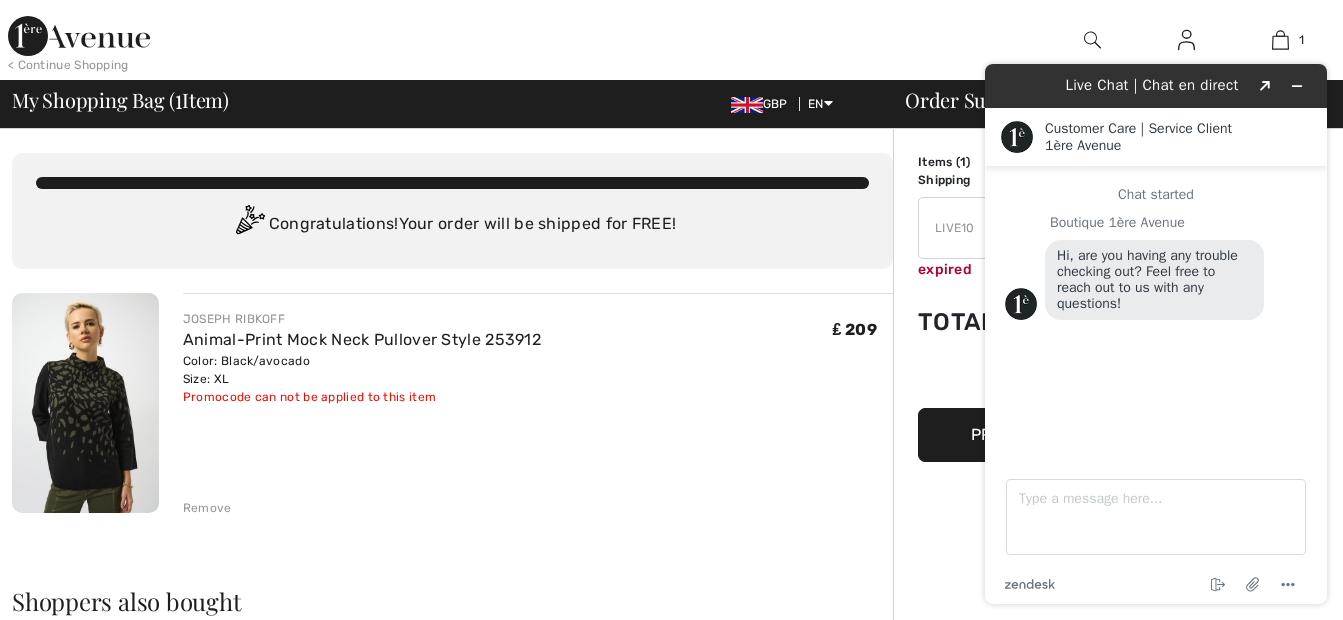 click at bounding box center (671, 1330) 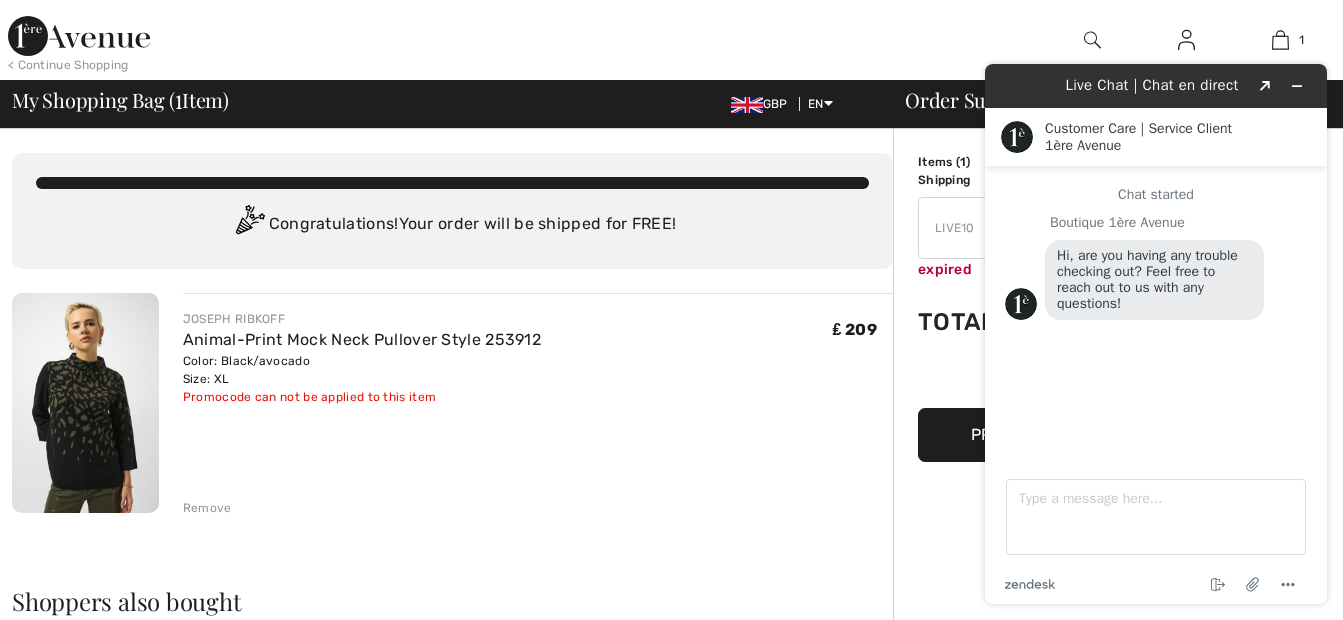 click at bounding box center (671, 1330) 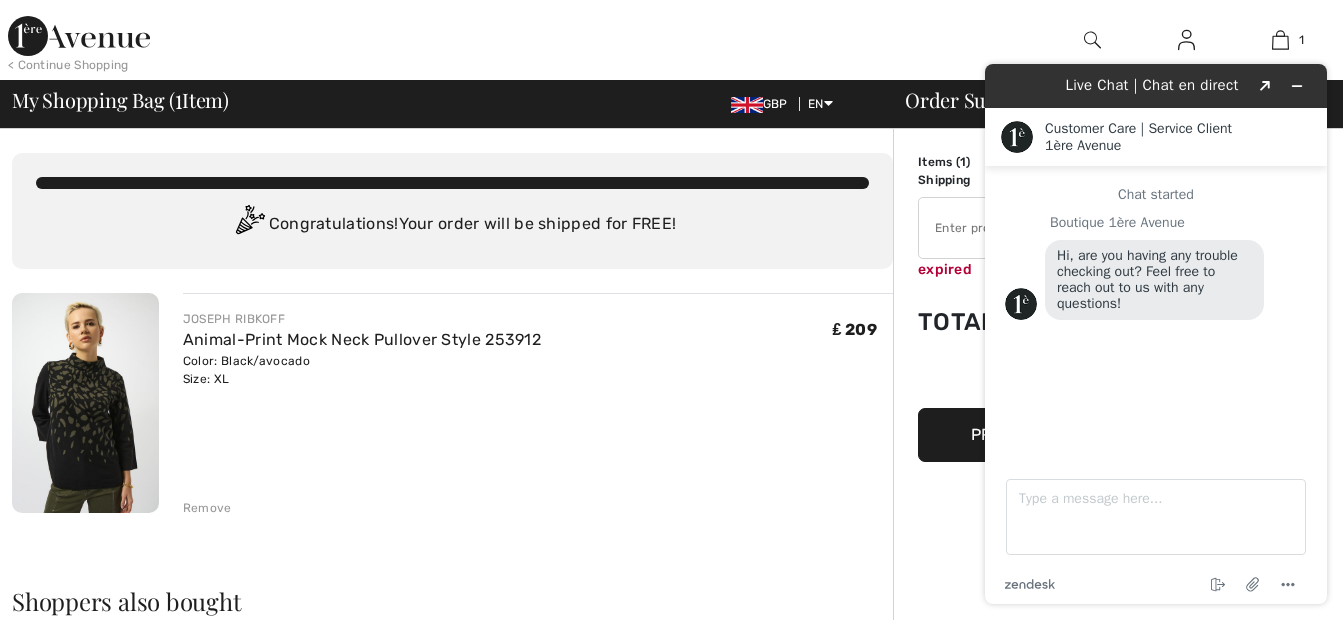 type on "NEW10" 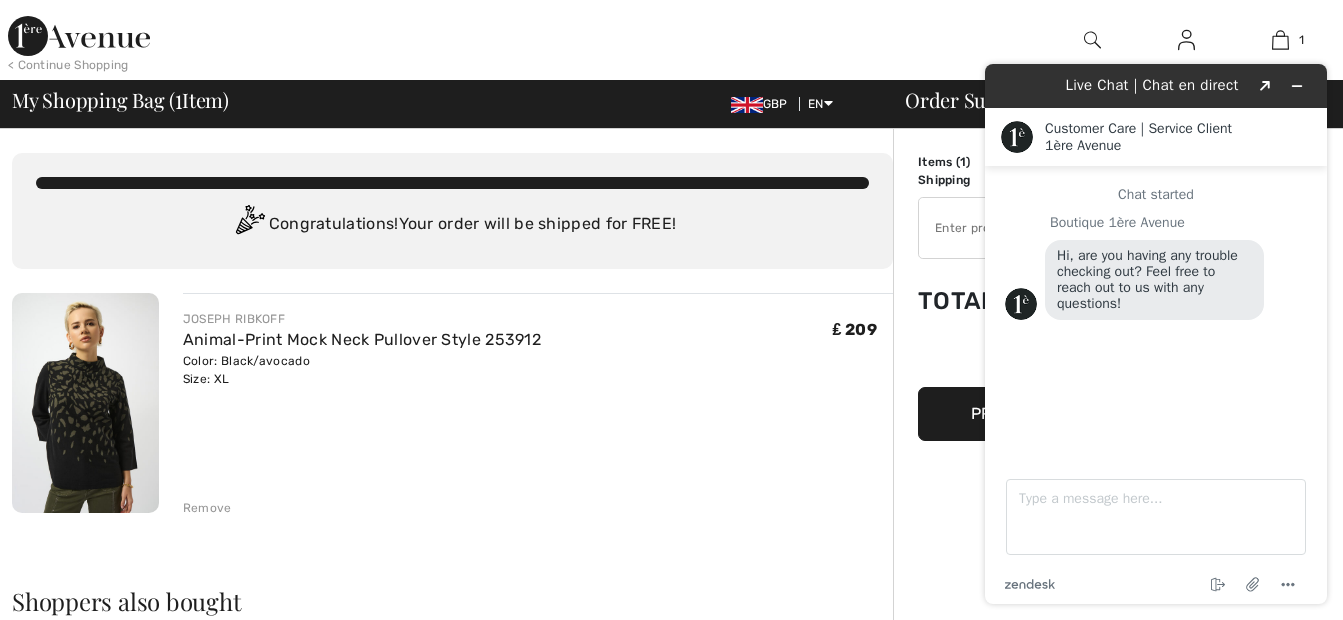 type on "NEW15" 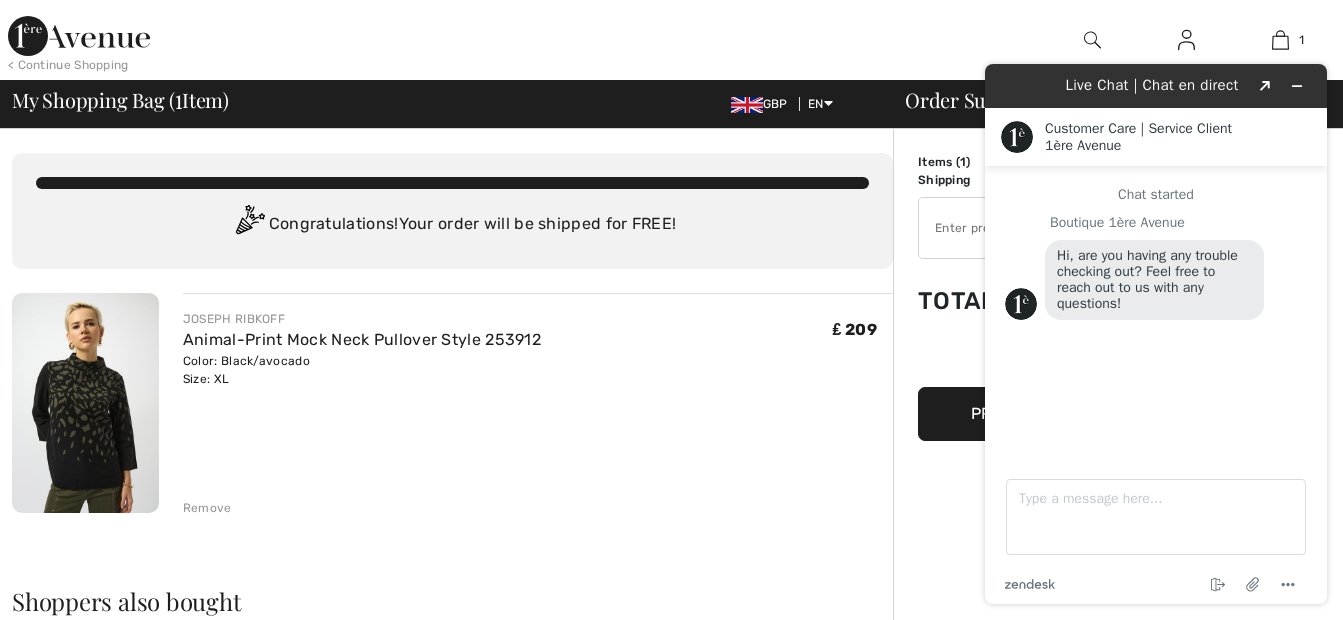 type on "NEW10" 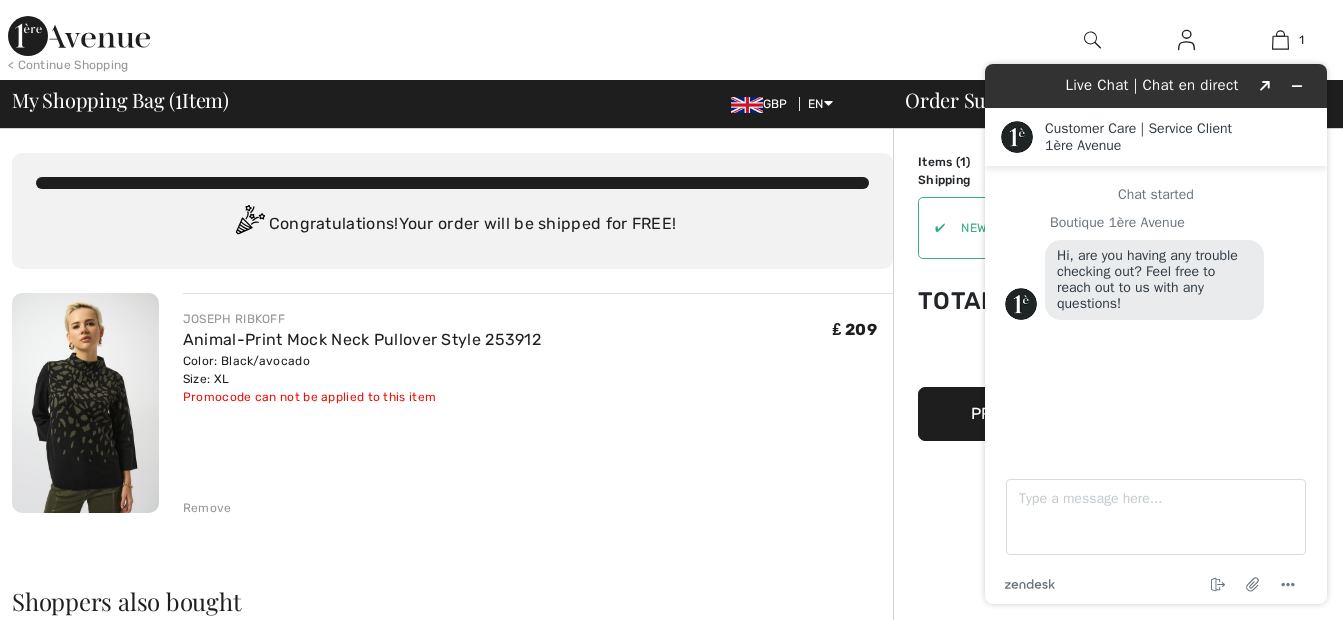 click at bounding box center [671, 1330] 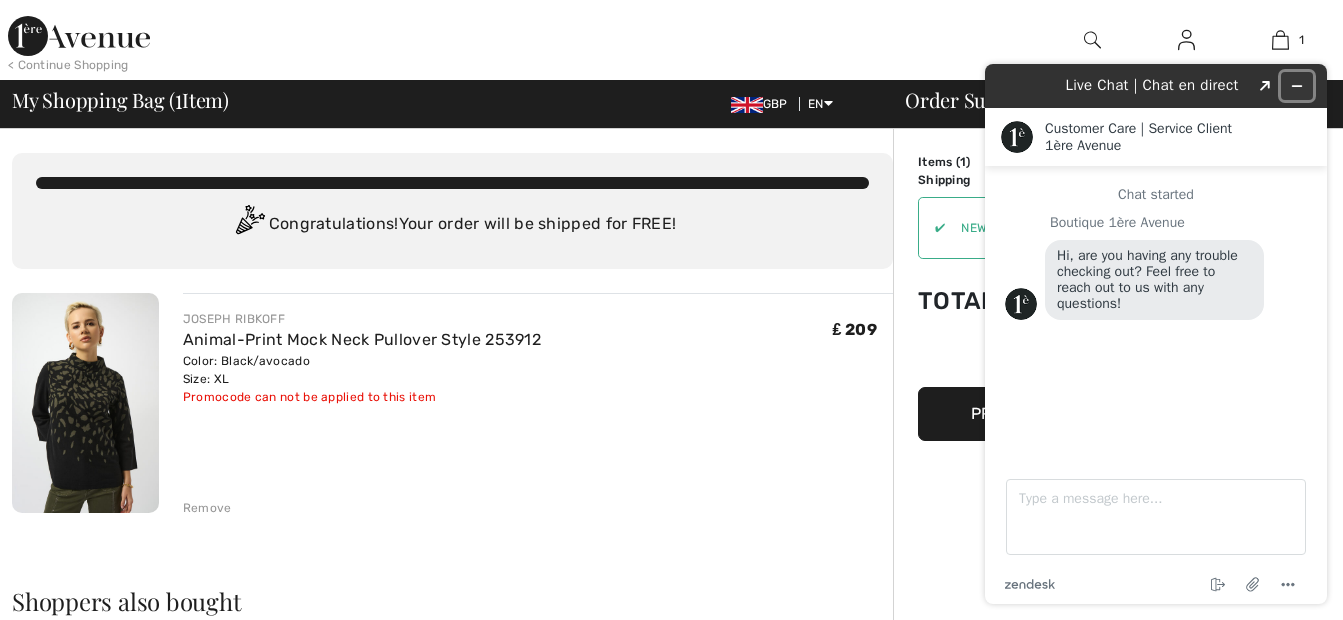 click 